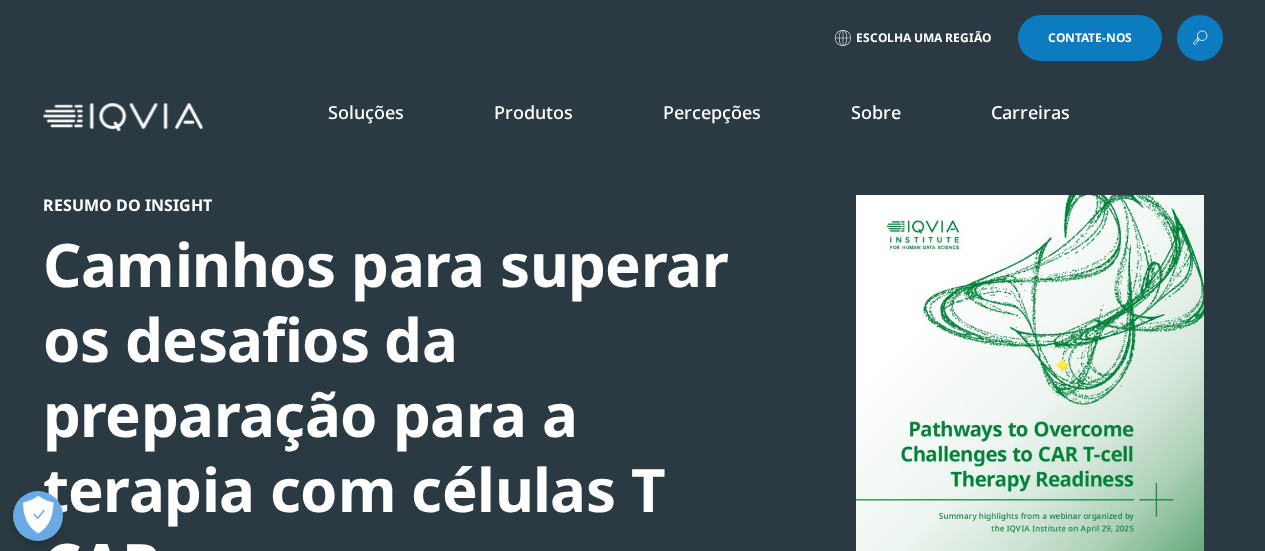 scroll, scrollTop: 0, scrollLeft: 0, axis: both 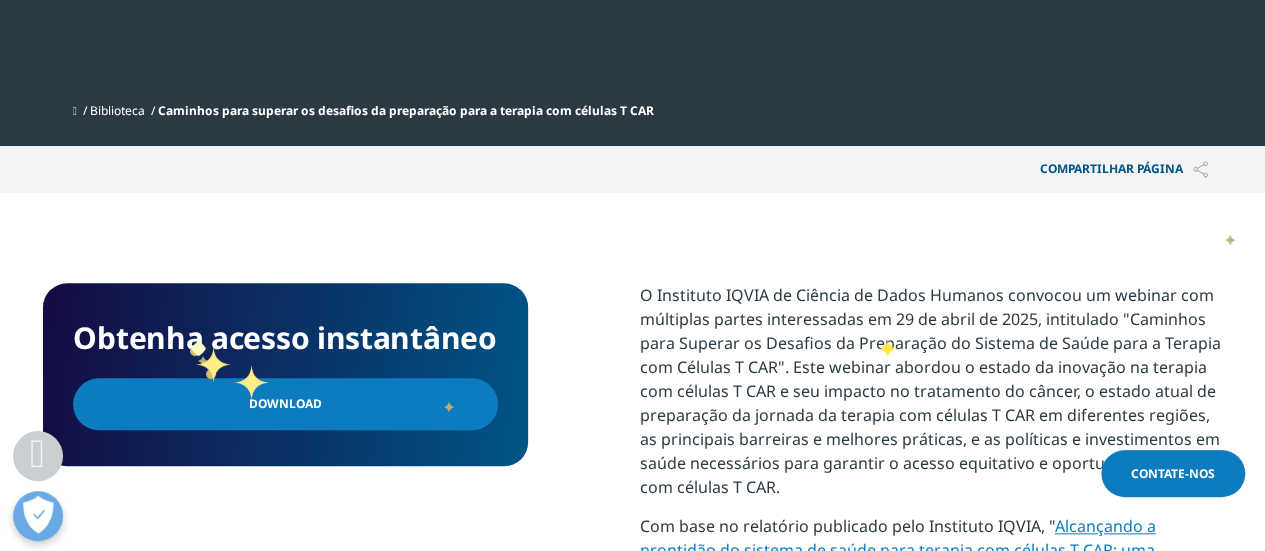 click on "Download" at bounding box center (285, 403) 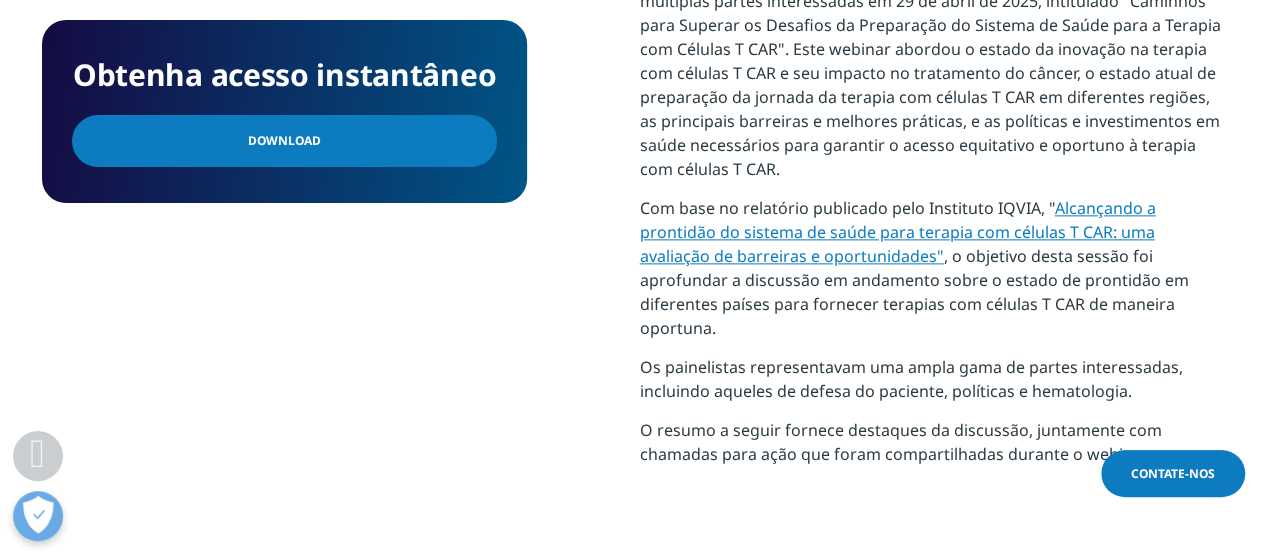 scroll, scrollTop: 1150, scrollLeft: 0, axis: vertical 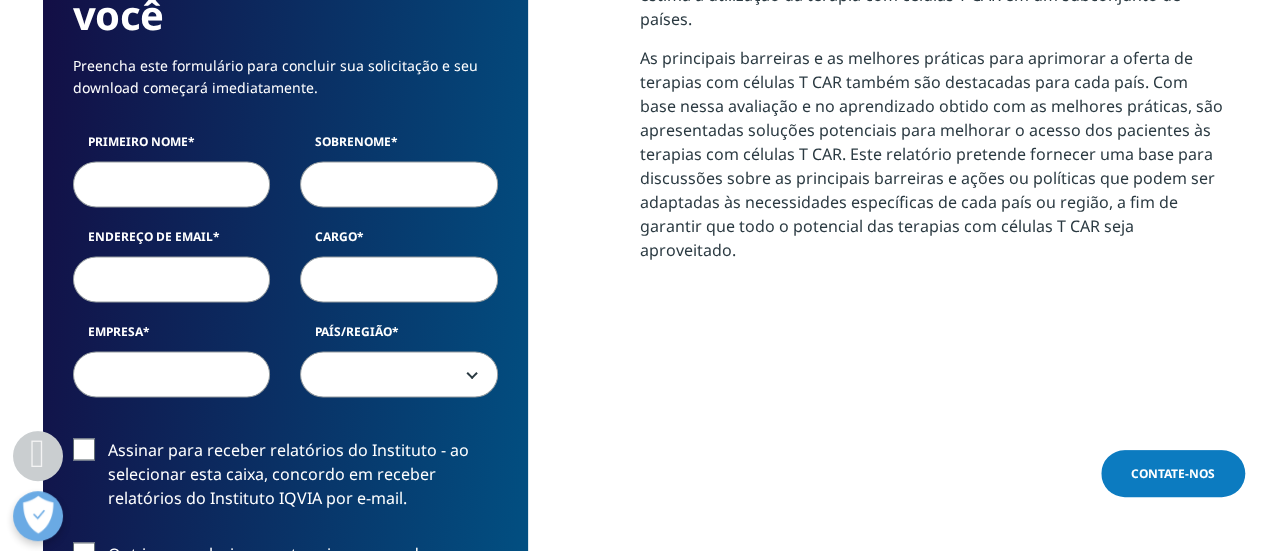 drag, startPoint x: 1275, startPoint y: 43, endPoint x: 1276, endPoint y: 123, distance: 80.00625 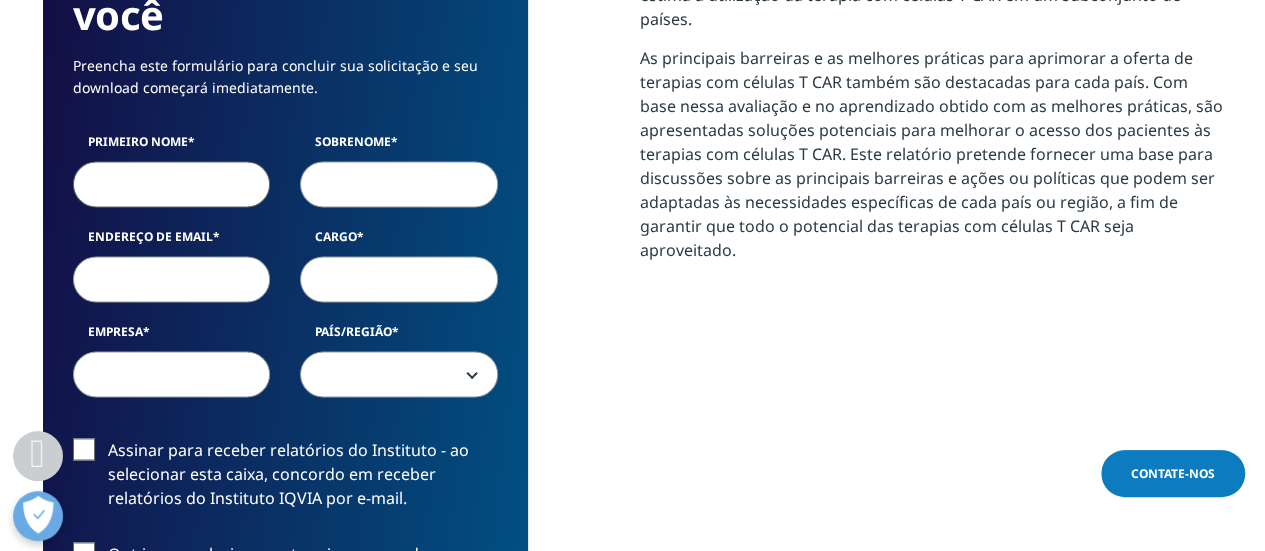 click on "Primeiro nome" at bounding box center (172, 184) 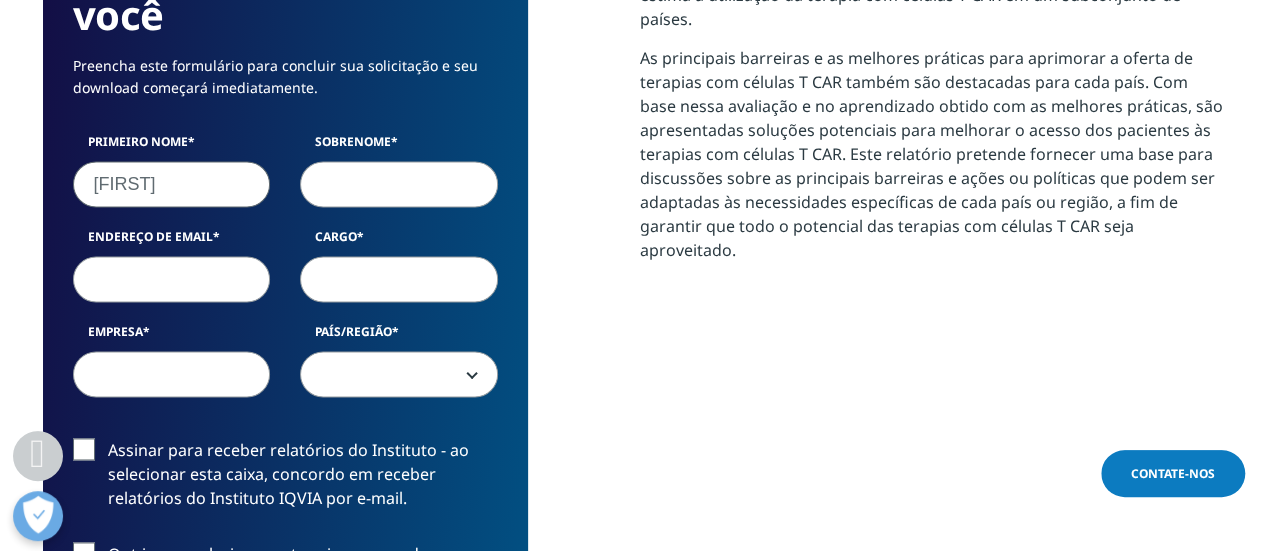 type on "[FIRST]" 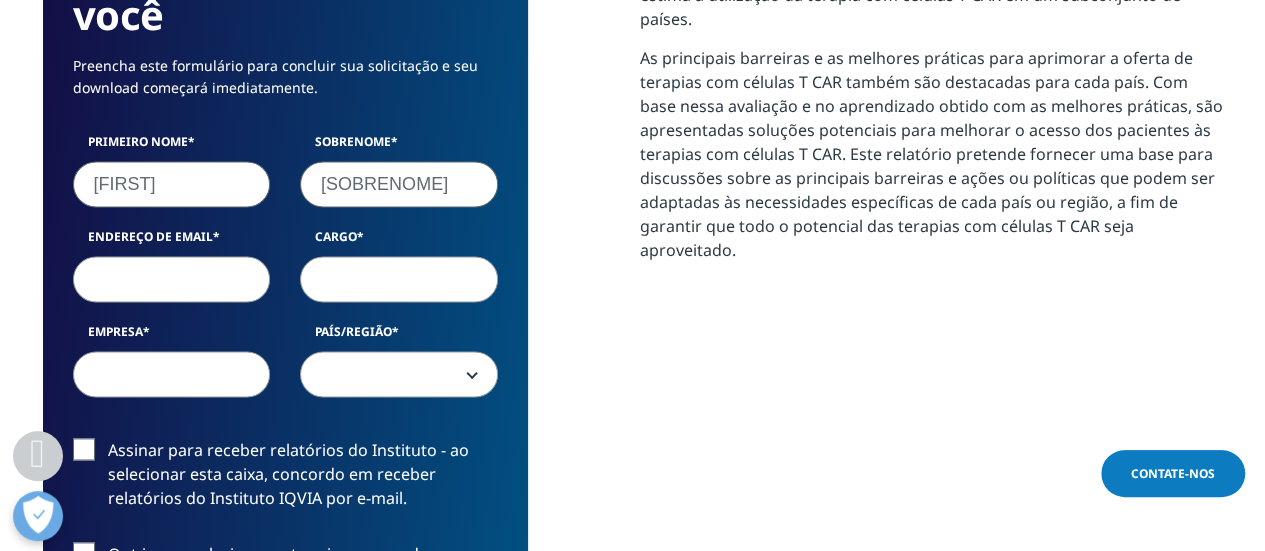 type on "[SOBRENOME]" 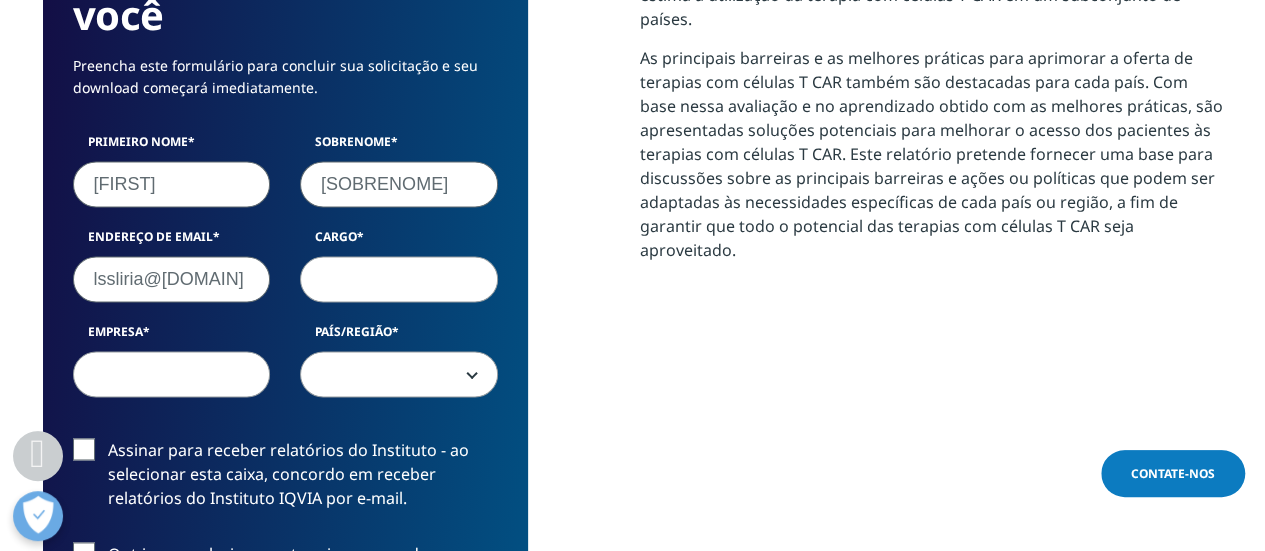 type on "lssliria@gmail.com" 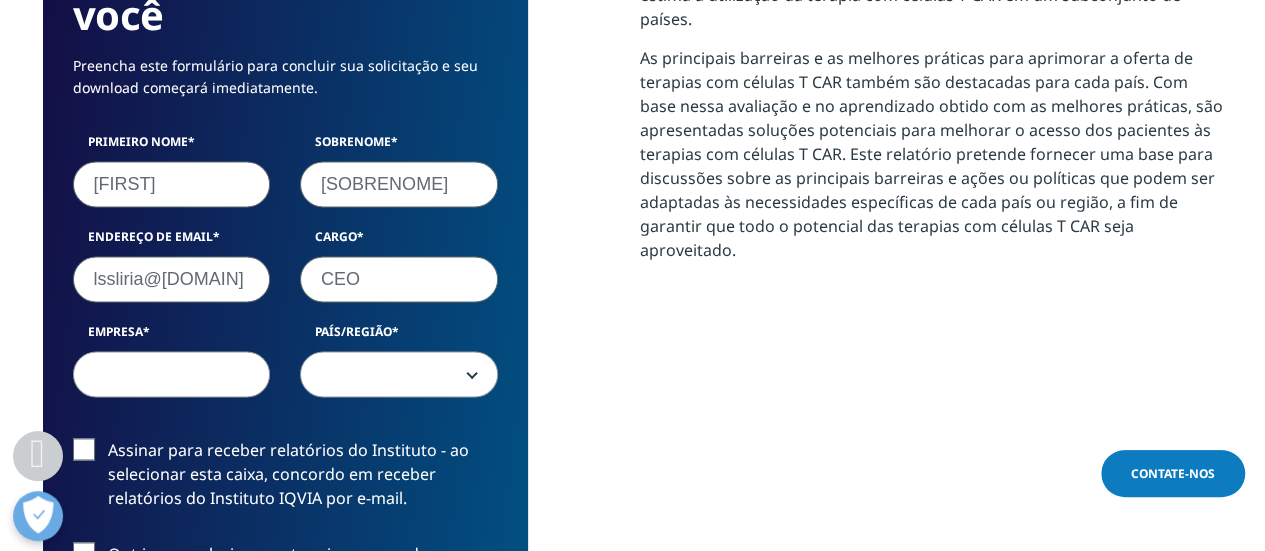 type on "CEO" 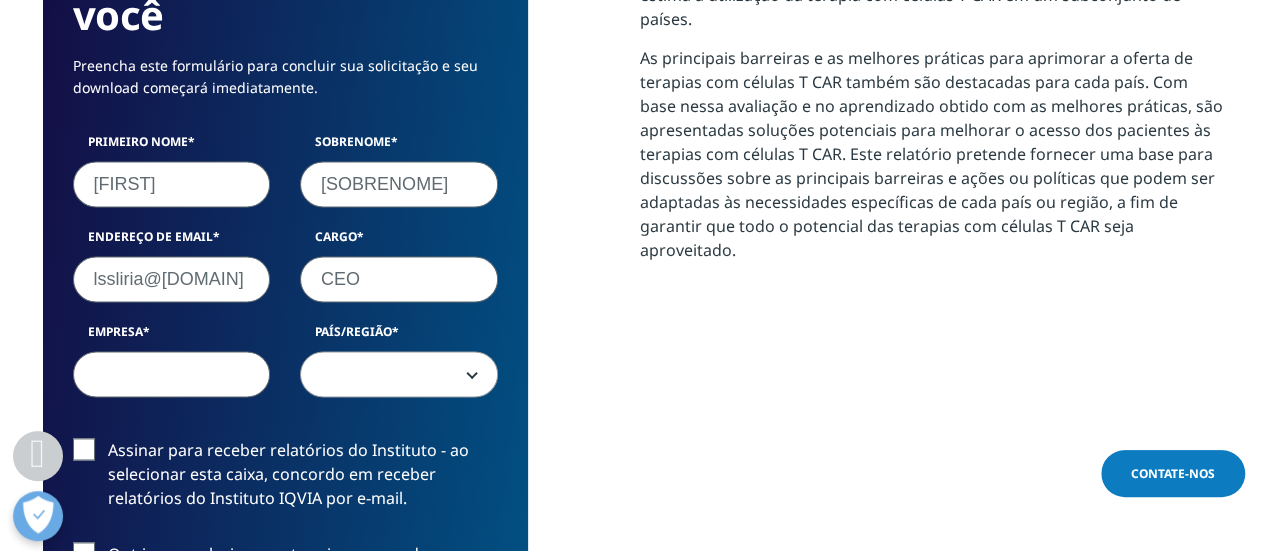 click on "Empresa" at bounding box center (172, 374) 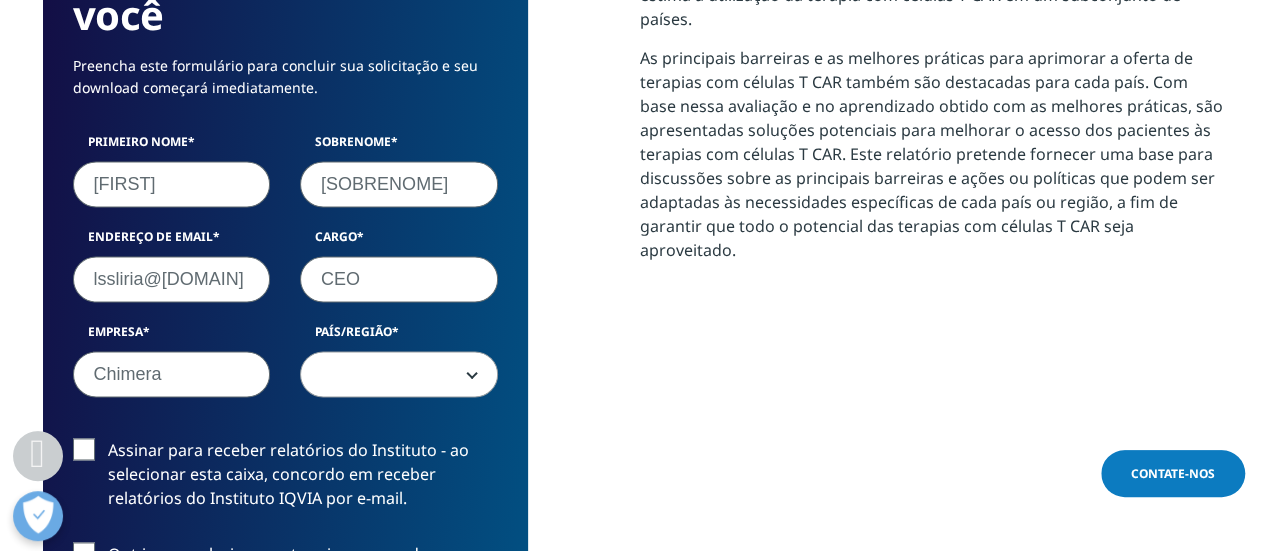 type on "Chimera" 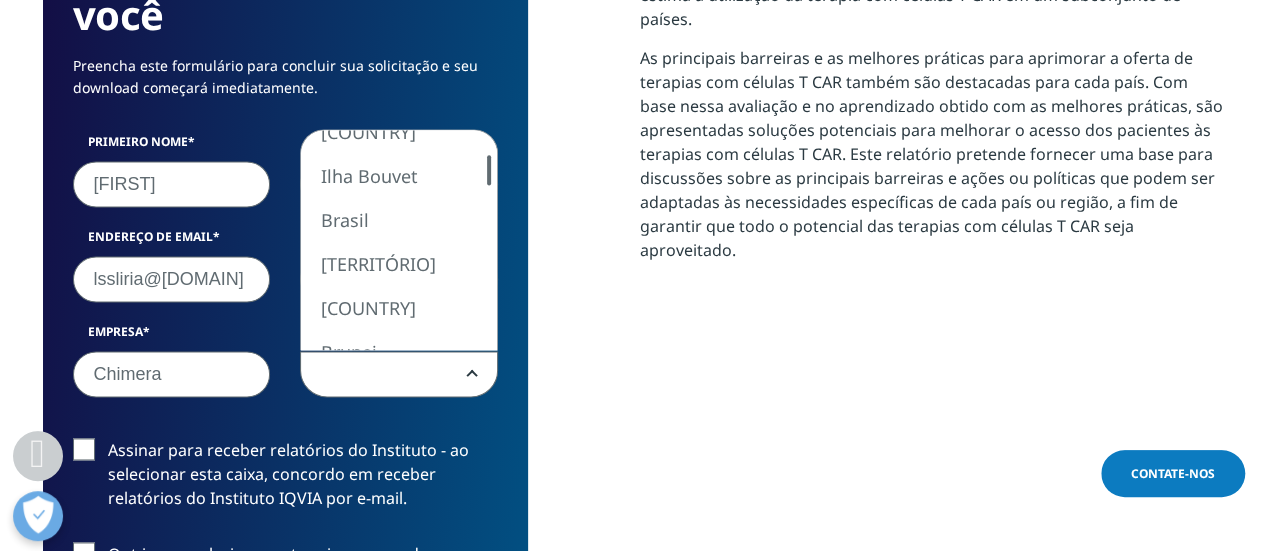 click at bounding box center (489, 170) 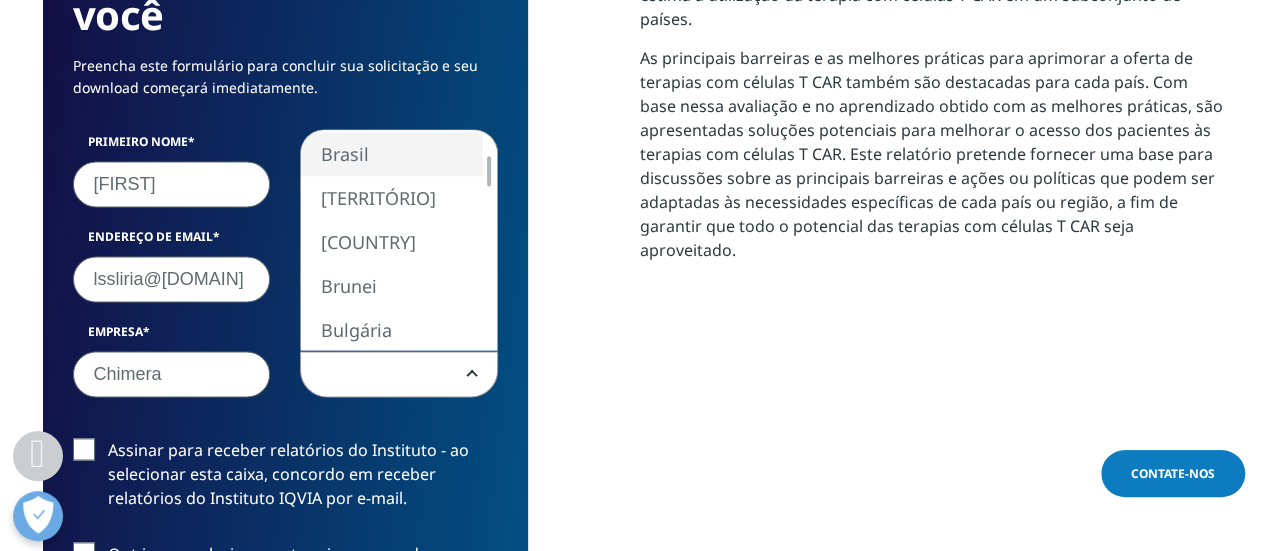 select on "Brazil" 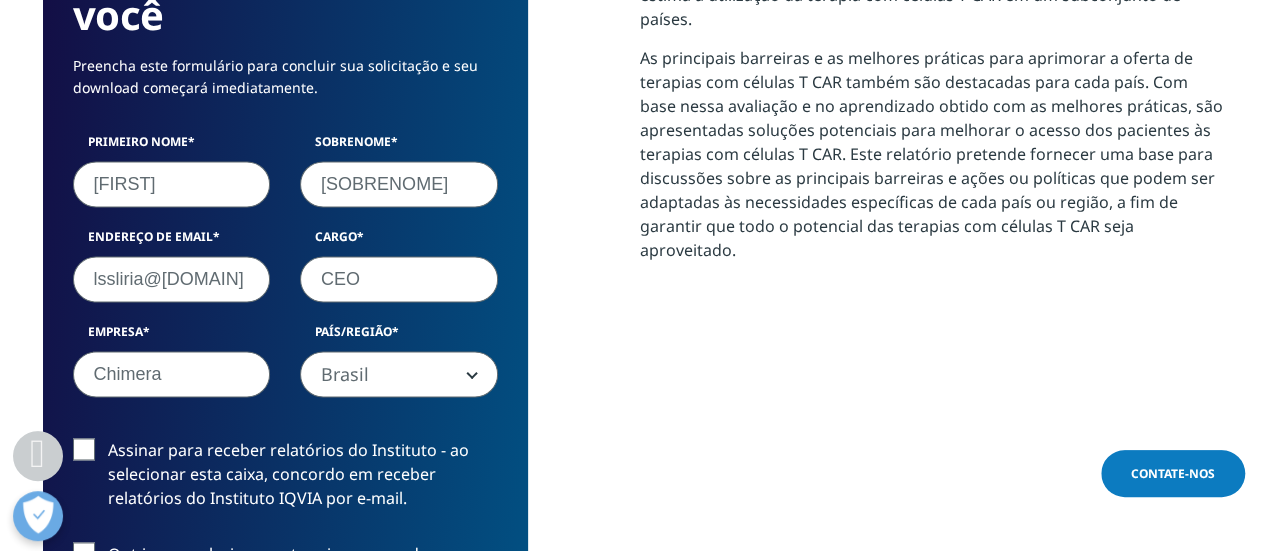 click on "Assinar para receber relatórios do Instituto - ao selecionar esta caixa, concordo em receber relatórios do Instituto IQVIA por e-mail." at bounding box center [285, 479] 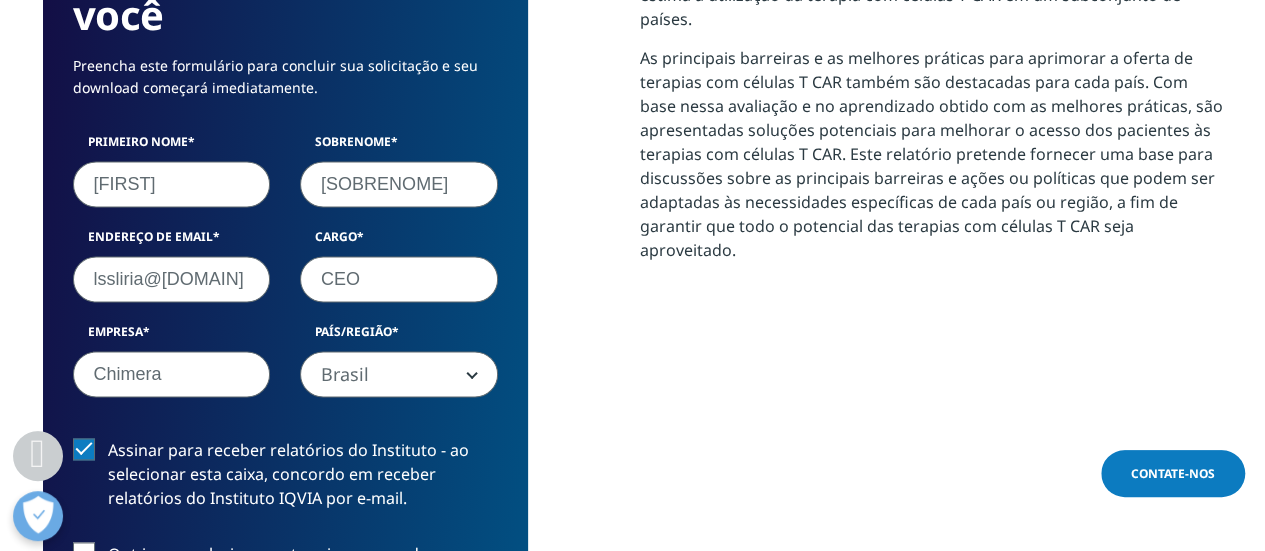 click on "Opt-in - ao selecionar esta caixa, concordo em receber comunicações de marketing e informações sobre as ofertas da IQVIA por e-mail." at bounding box center (285, 583) 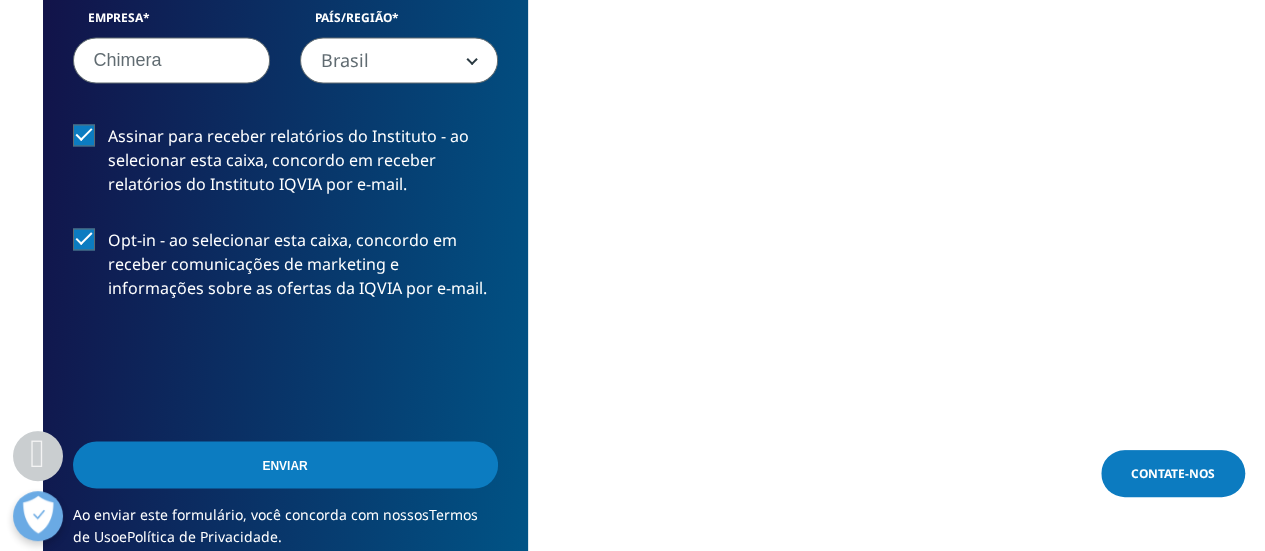 scroll, scrollTop: 1677, scrollLeft: 0, axis: vertical 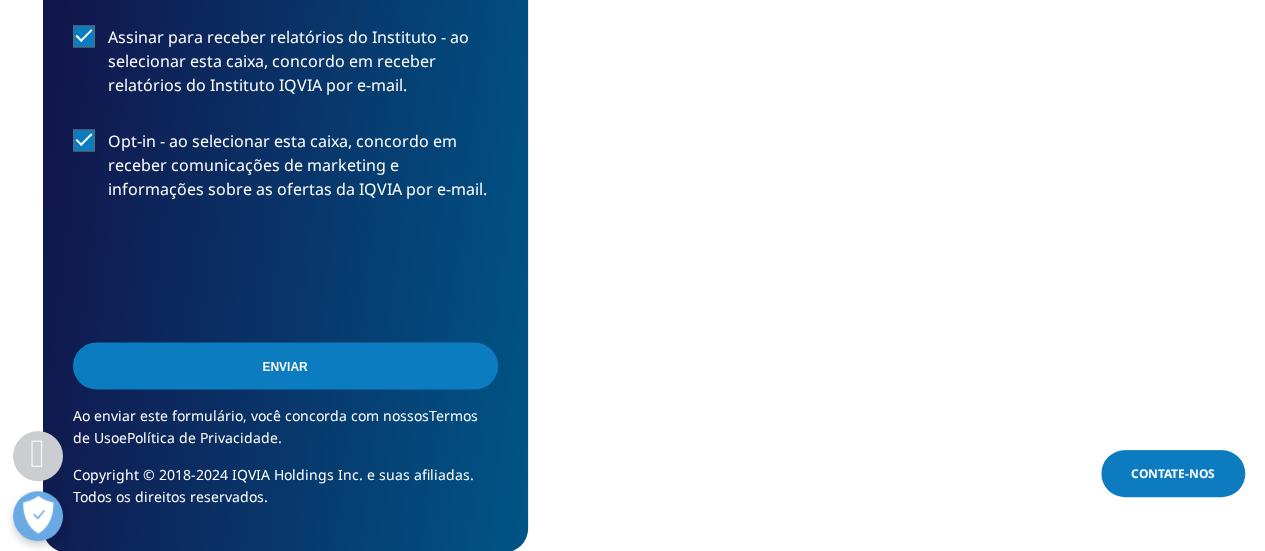 click on "Enviar" at bounding box center (285, 365) 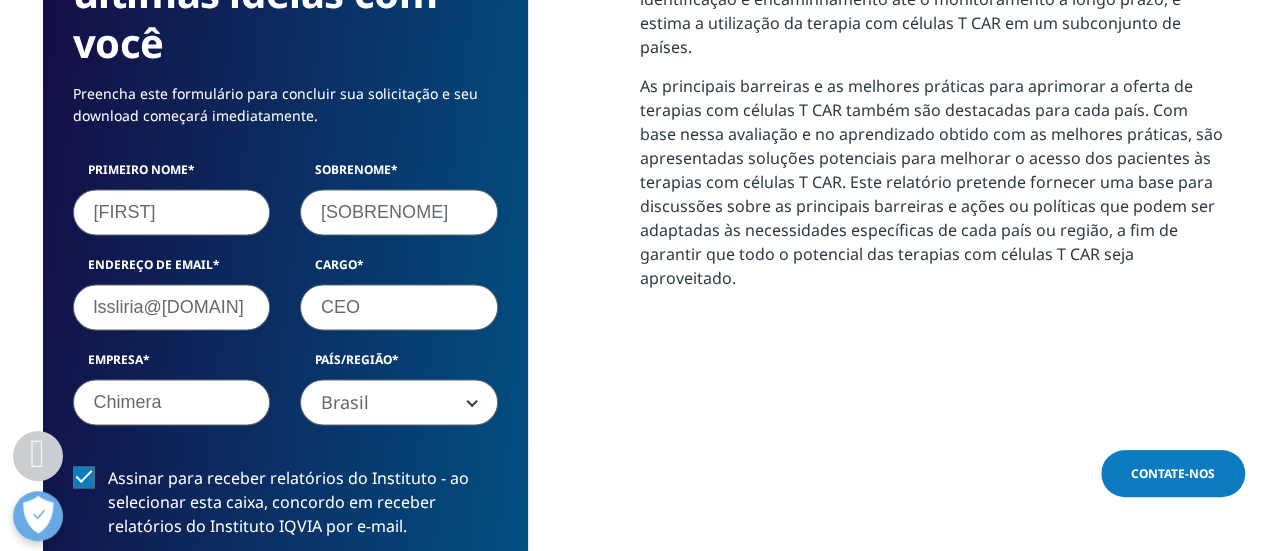 scroll, scrollTop: 1054, scrollLeft: 0, axis: vertical 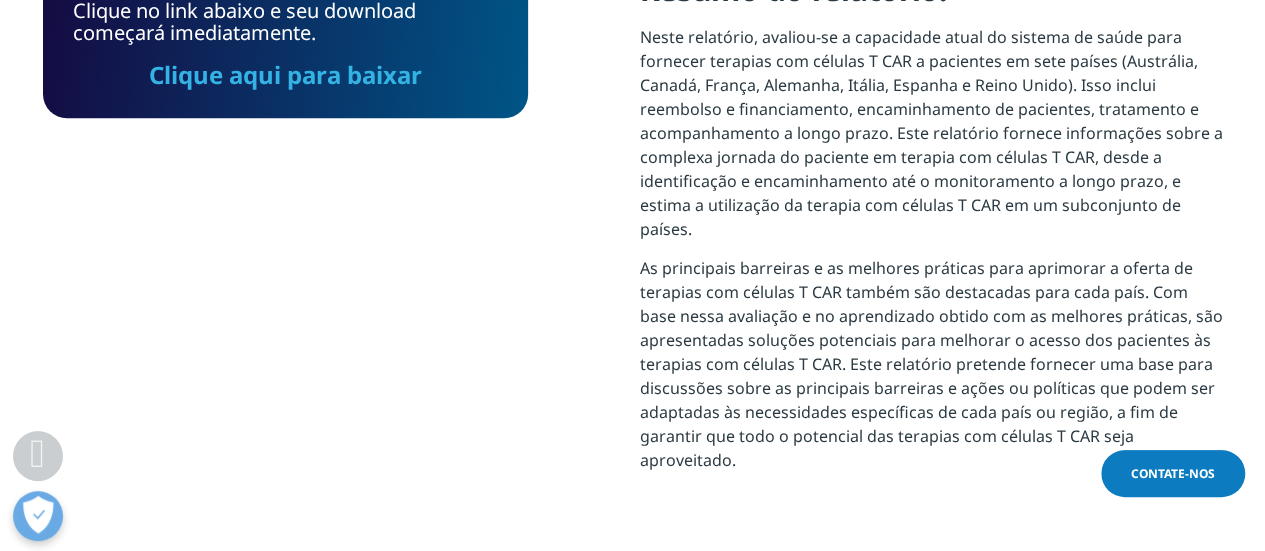 click on "Clique aqui para baixar" at bounding box center (285, 74) 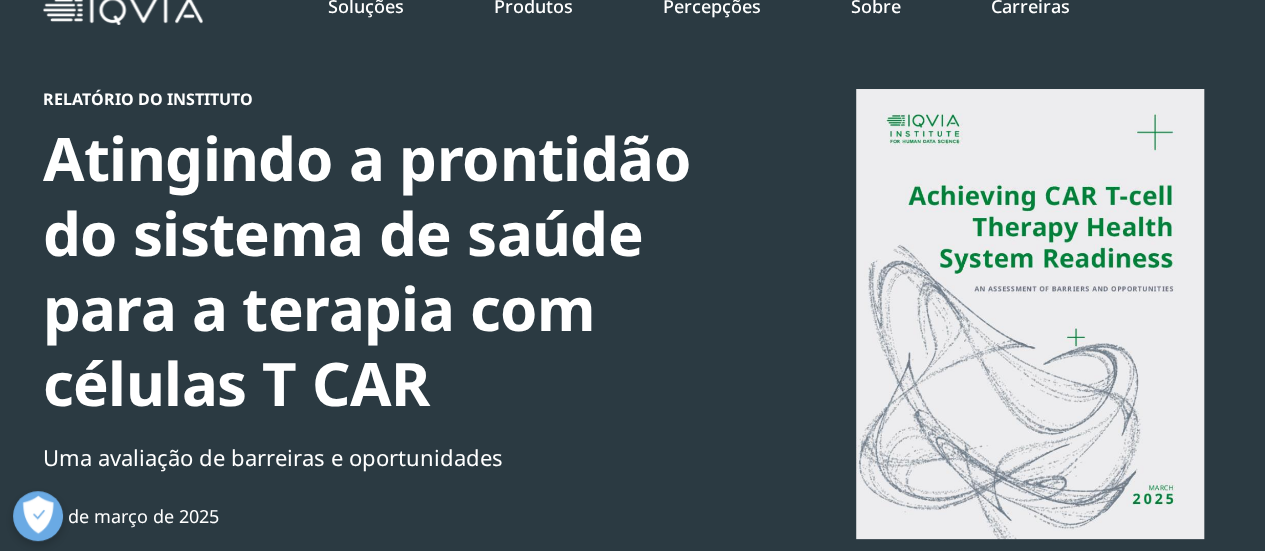scroll, scrollTop: 94, scrollLeft: 0, axis: vertical 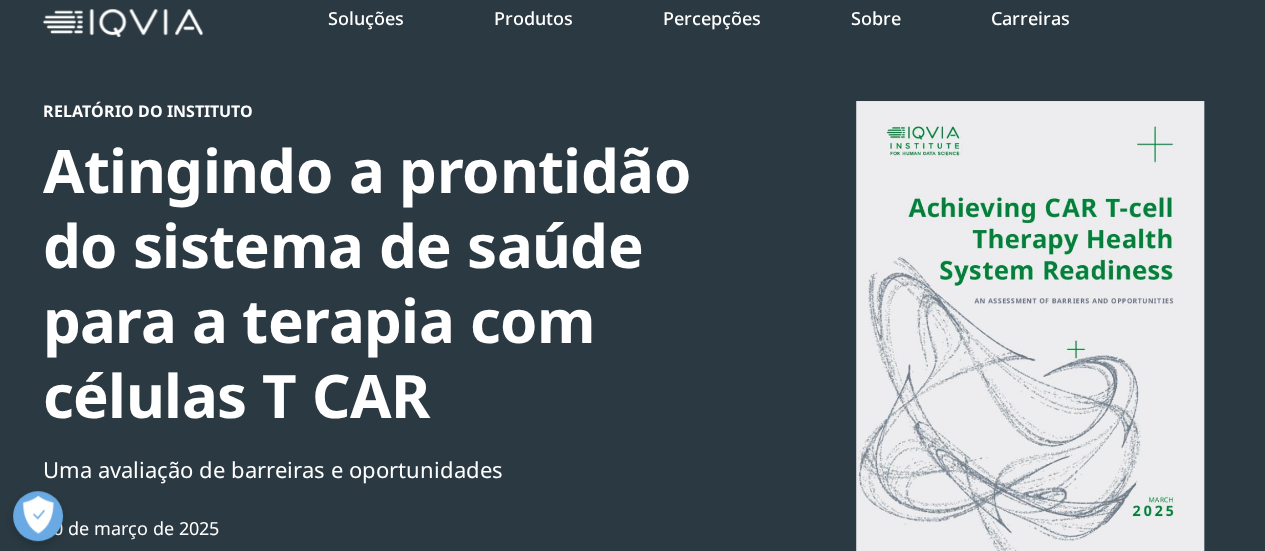 click on "SABER MAIS" at bounding box center (1061, 409) 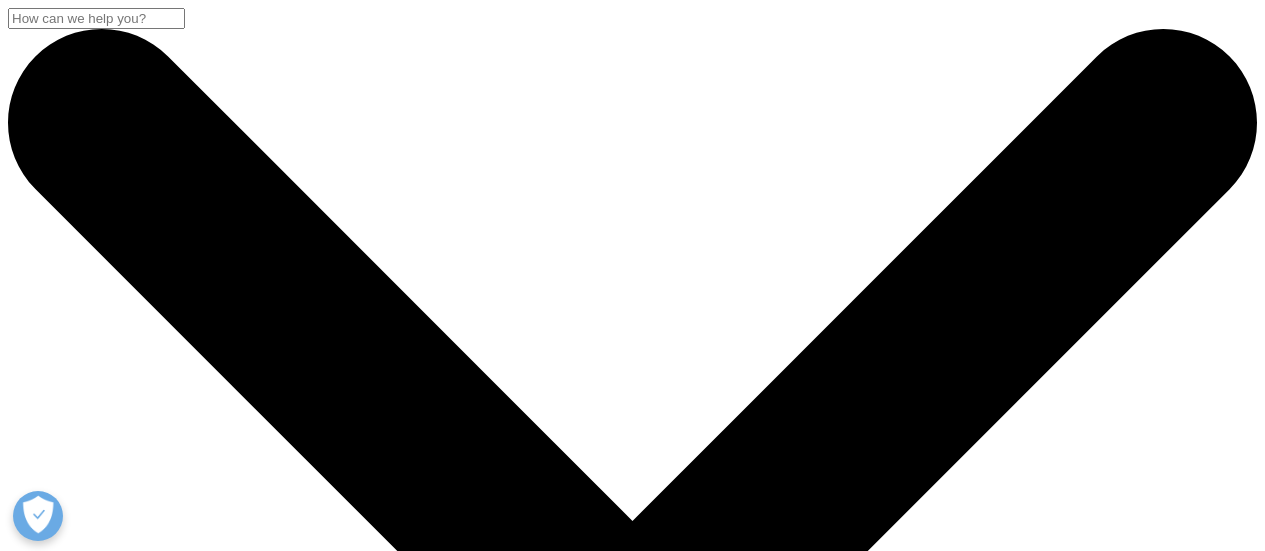 scroll, scrollTop: 0, scrollLeft: 0, axis: both 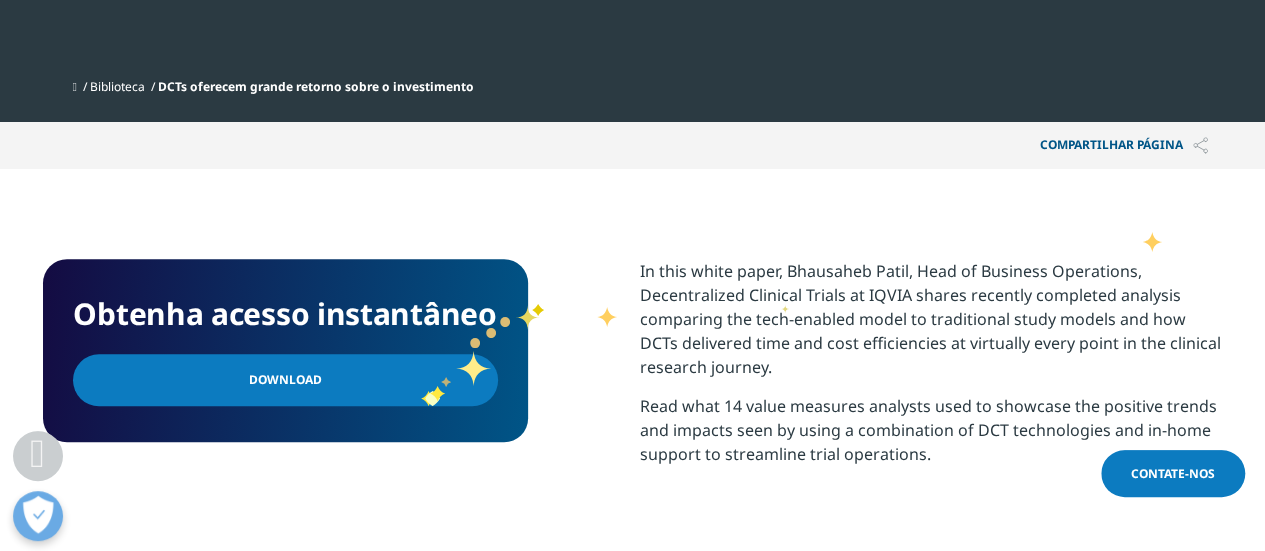 click on "Download" at bounding box center [285, 380] 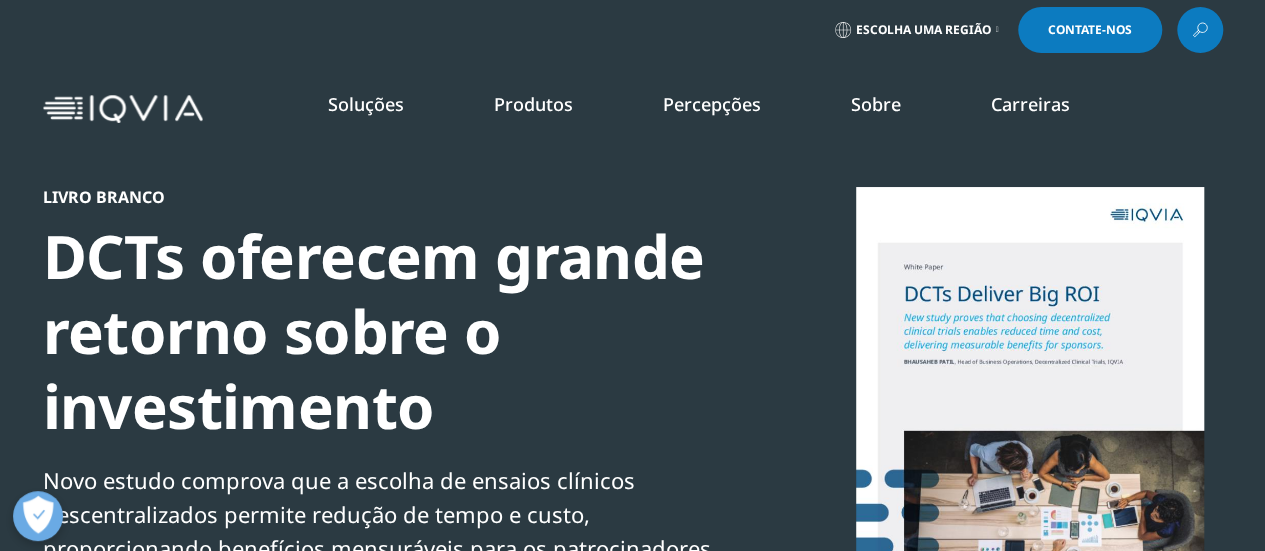 scroll, scrollTop: 0, scrollLeft: 0, axis: both 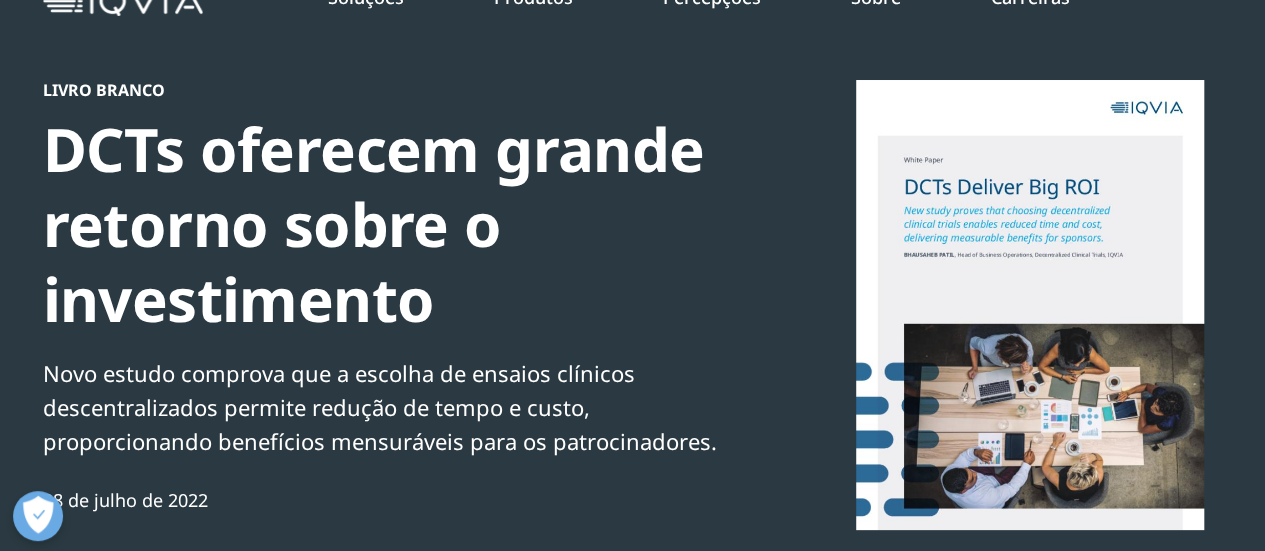 click on "Doenças Raras" at bounding box center [1012, 480] 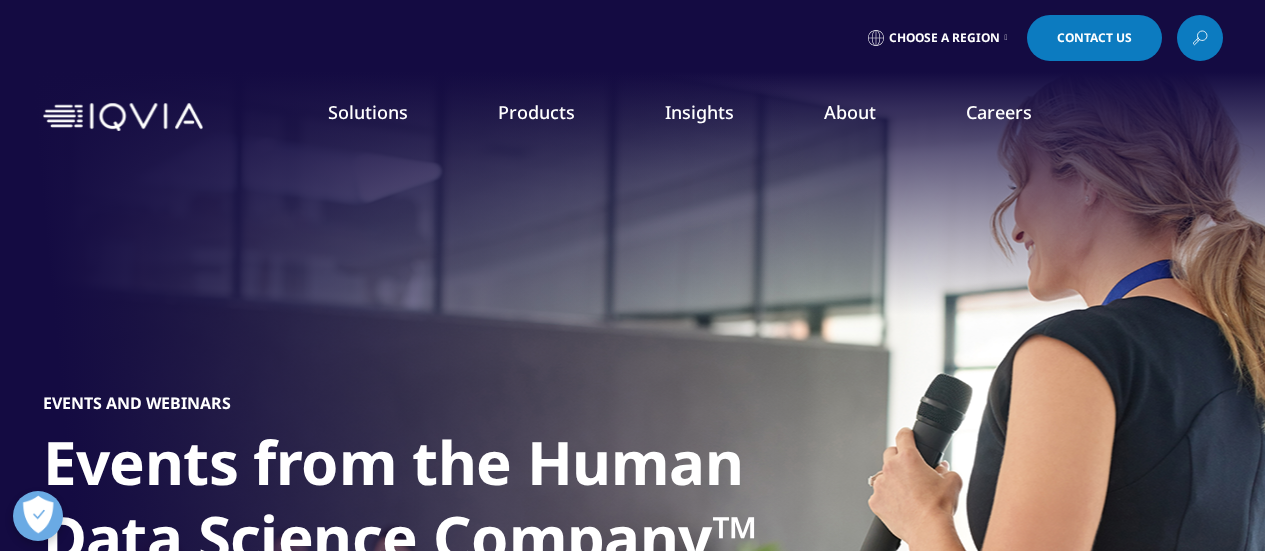 scroll, scrollTop: 0, scrollLeft: 0, axis: both 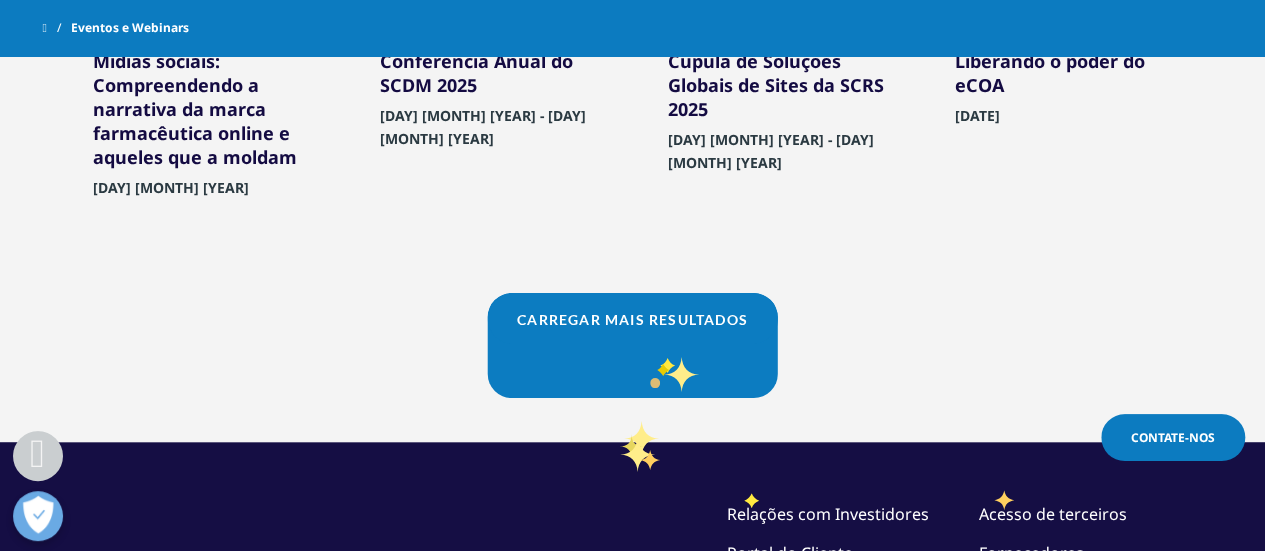 click on "Carregar mais resultados" at bounding box center [632, 318] 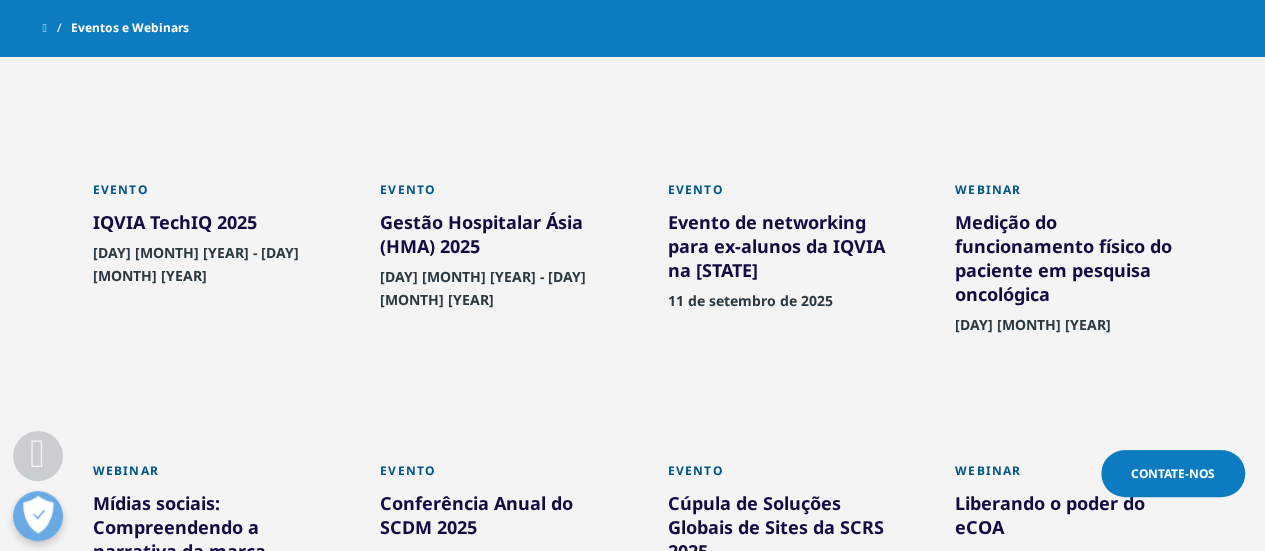 scroll, scrollTop: 1384, scrollLeft: 0, axis: vertical 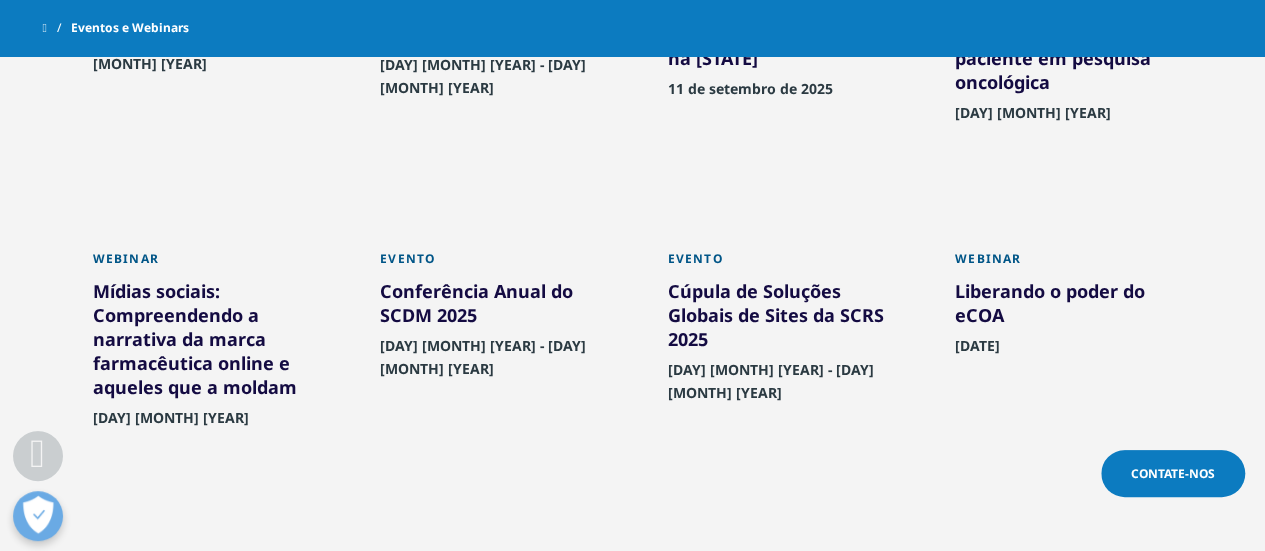 click on "Mídias sociais: Compreendendo a narrativa da marca farmacêutica online e aqueles que a moldam" at bounding box center (195, 338) 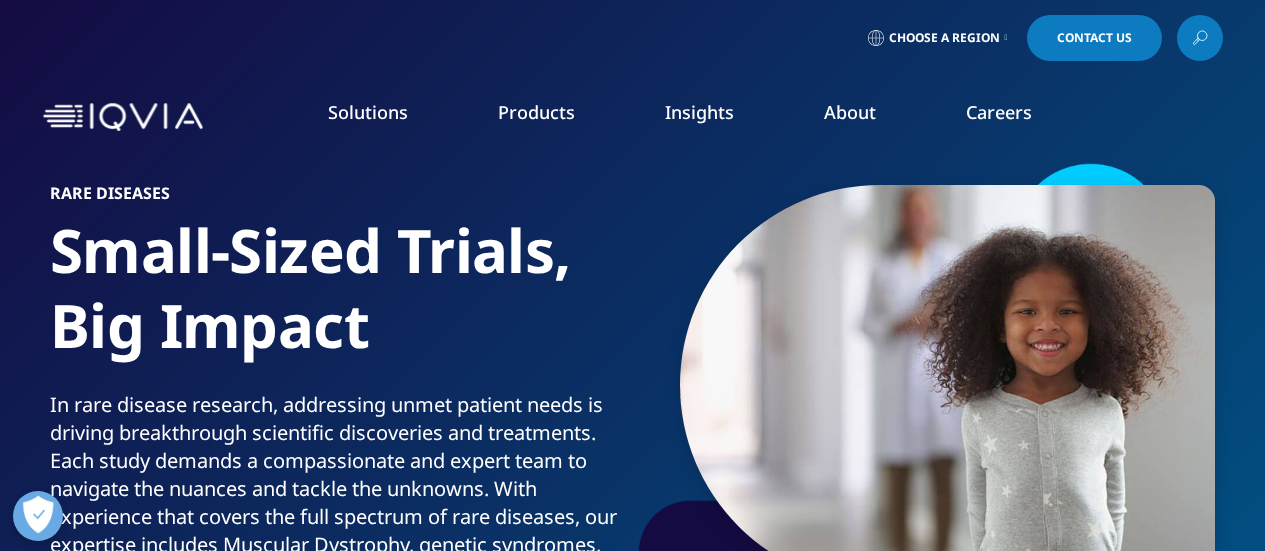 scroll, scrollTop: 0, scrollLeft: 0, axis: both 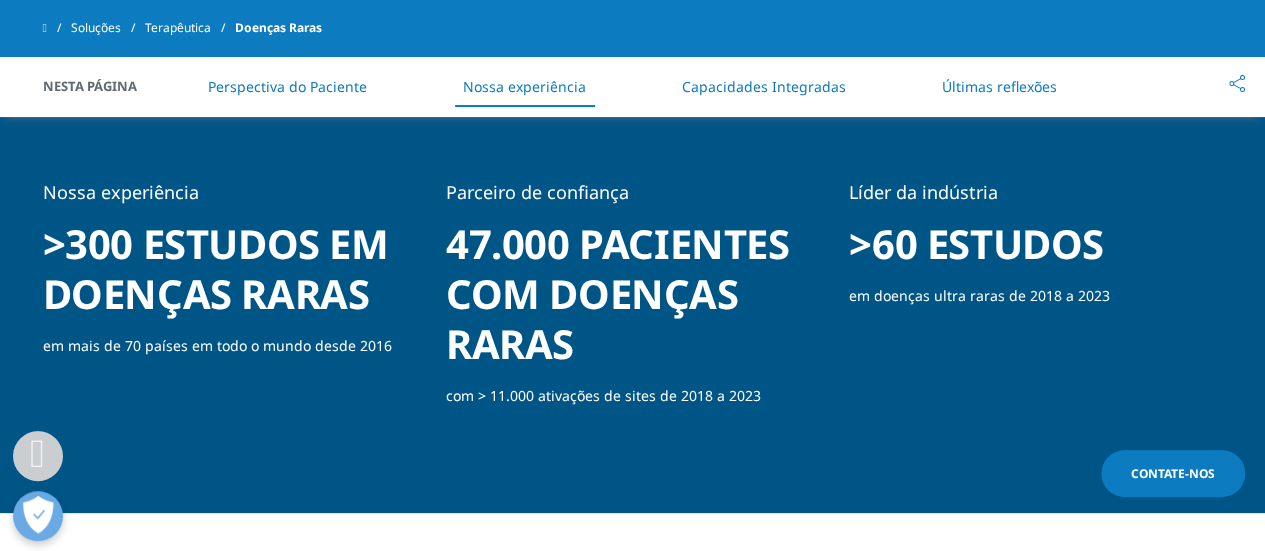 drag, startPoint x: 1272, startPoint y: 27, endPoint x: 1221, endPoint y: 269, distance: 247.31558 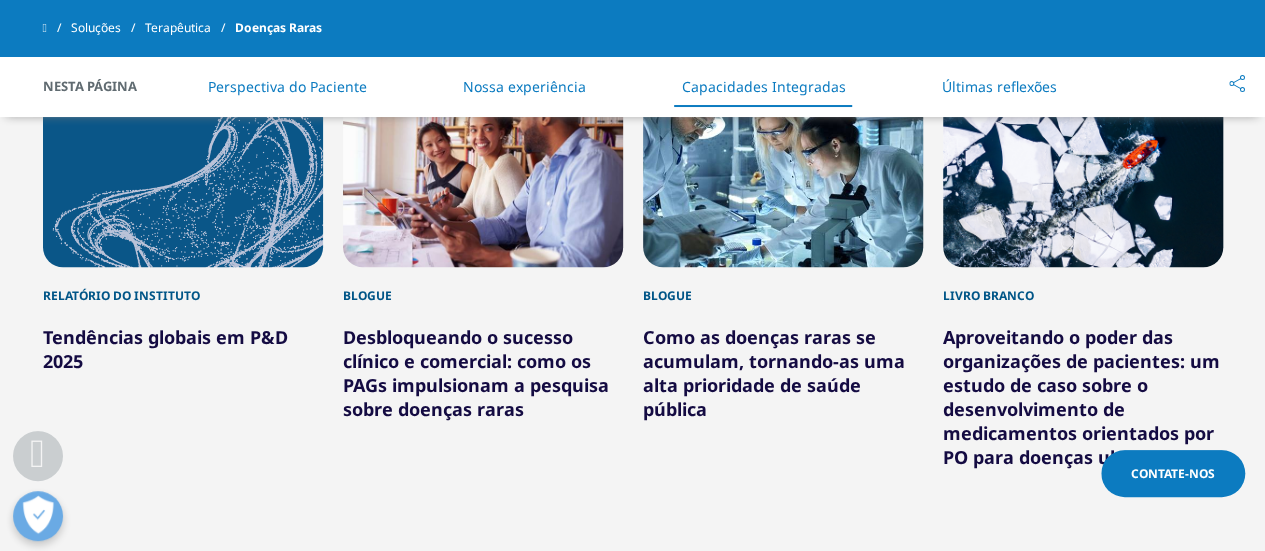 scroll, scrollTop: 4522, scrollLeft: 0, axis: vertical 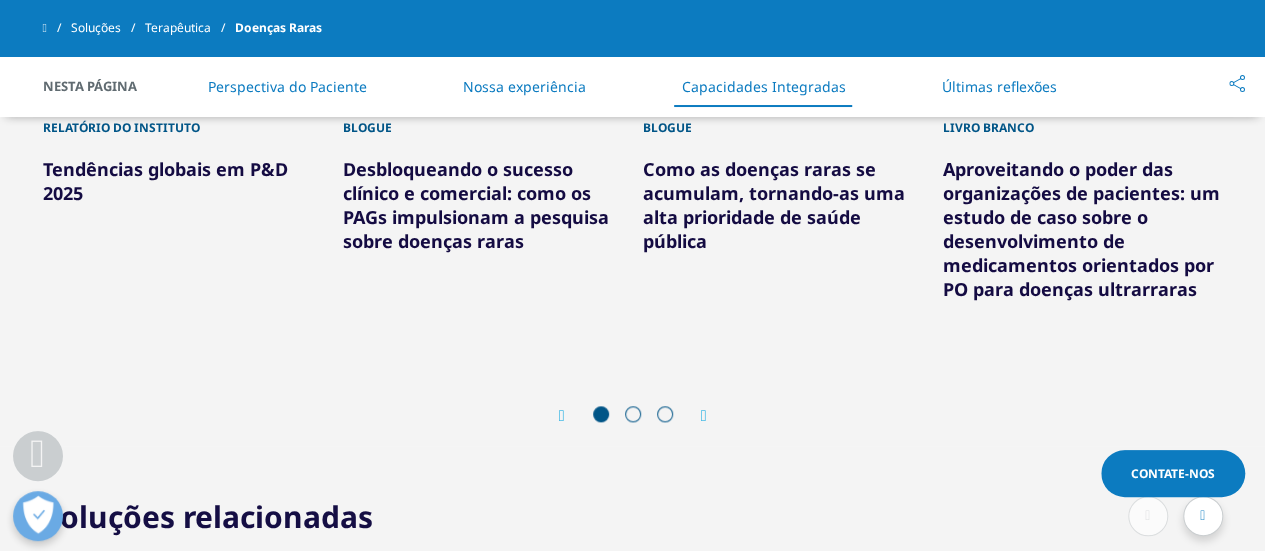 click at bounding box center (633, 414) 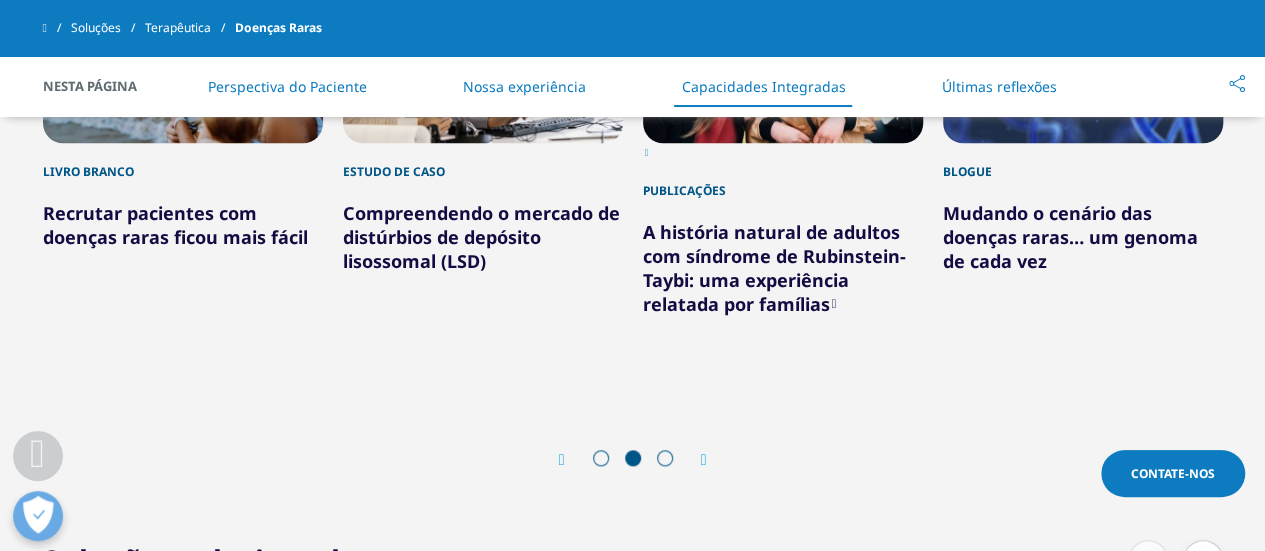 scroll, scrollTop: 4599, scrollLeft: 0, axis: vertical 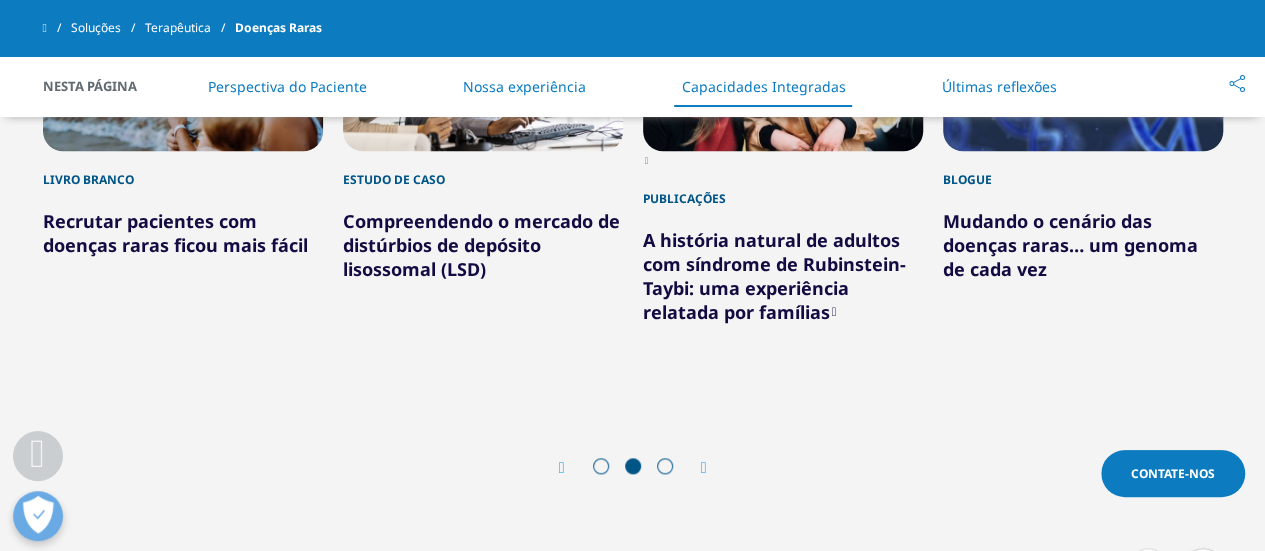 click at bounding box center [704, 468] 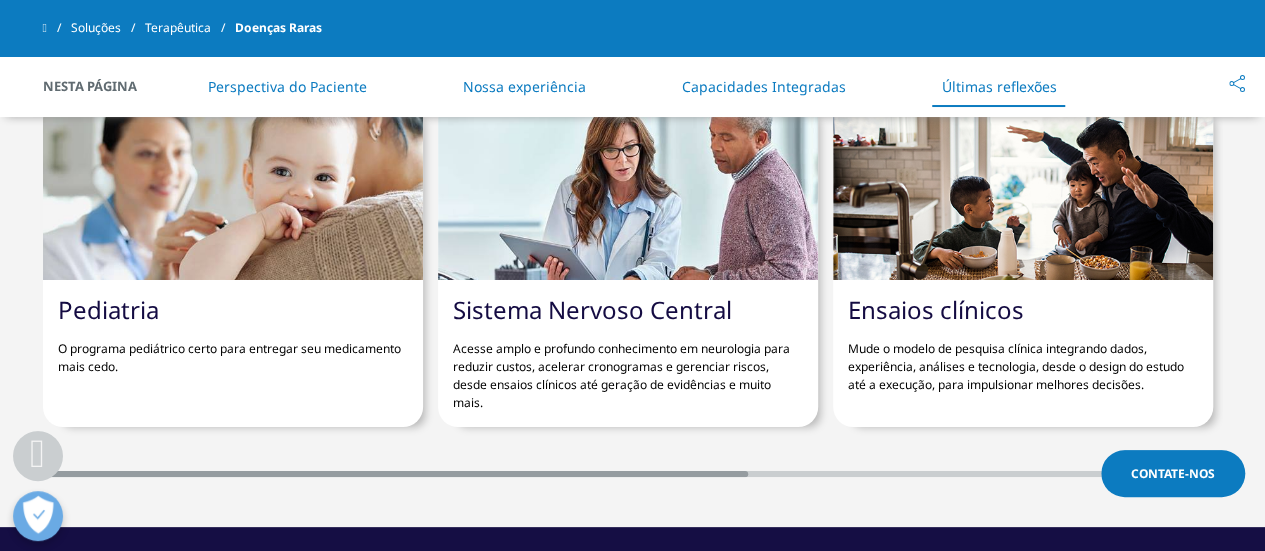 scroll, scrollTop: 5034, scrollLeft: 0, axis: vertical 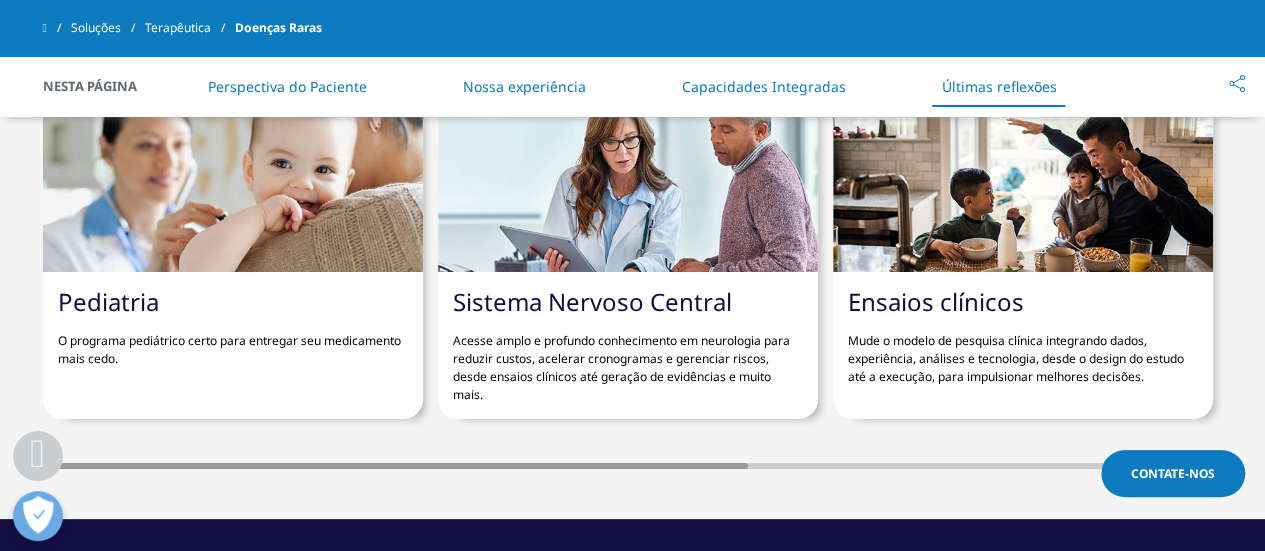 click on "Acesse amplo e profundo conhecimento em neurologia para reduzir custos, acelerar cronogramas e gerenciar riscos, desde ensaios clínicos até geração de evidências e muito mais." at bounding box center [621, 367] 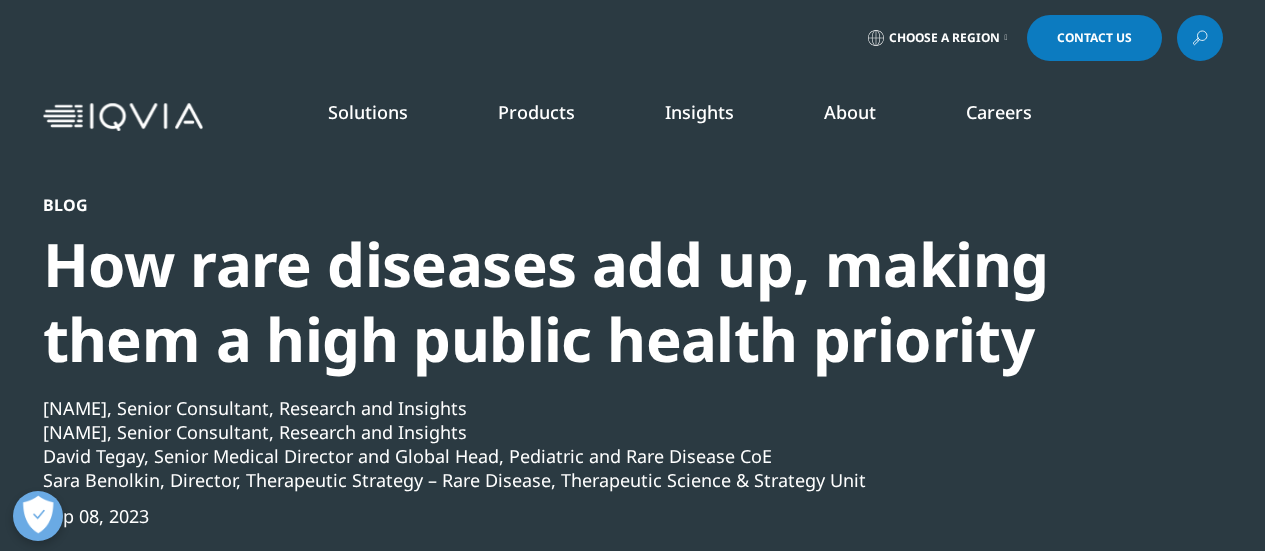 scroll, scrollTop: 0, scrollLeft: 0, axis: both 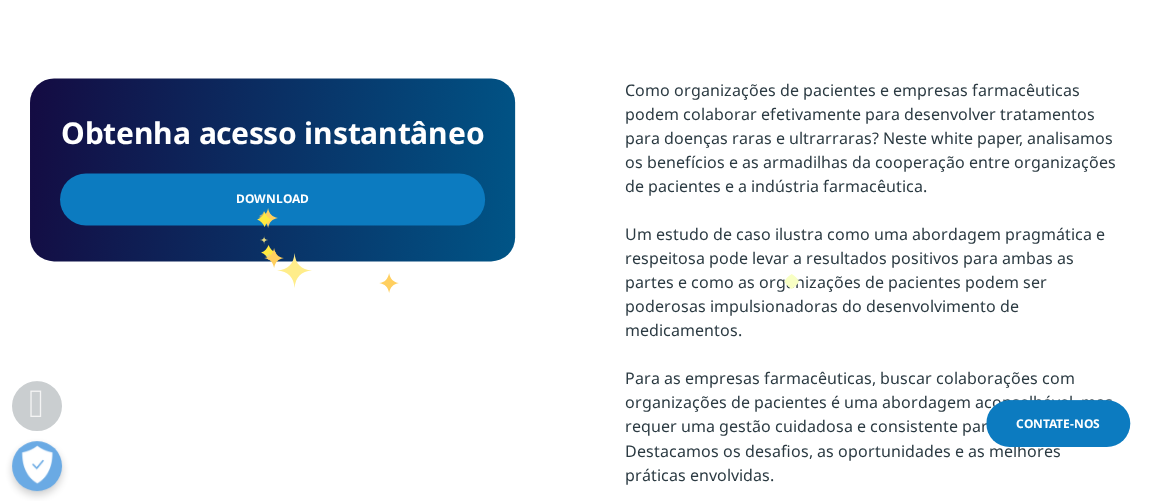 click on "Download" at bounding box center [272, 198] 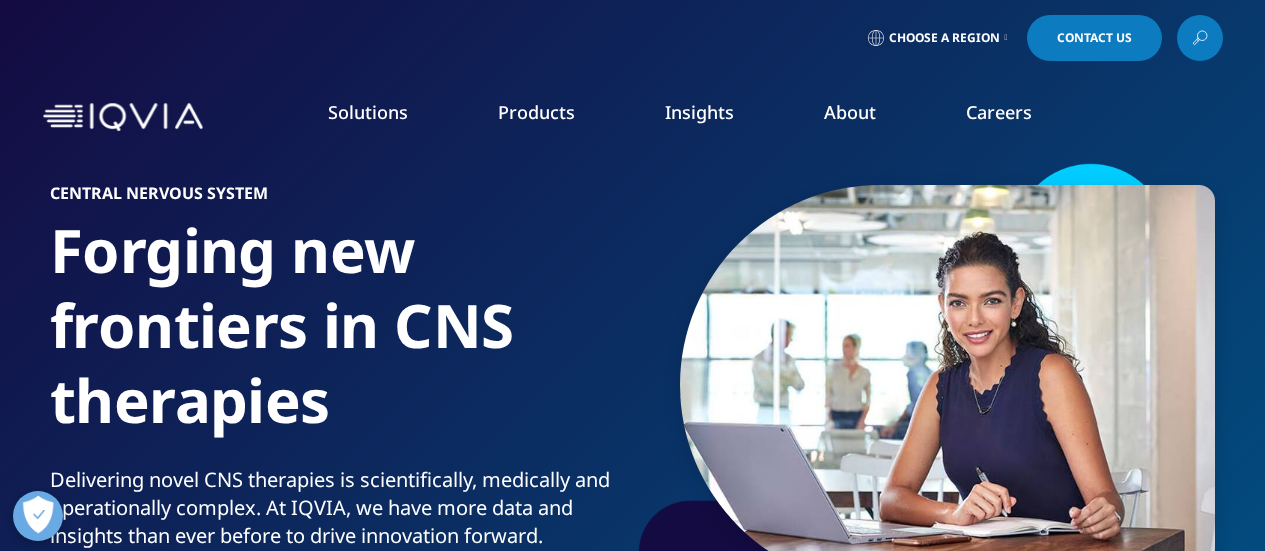 scroll, scrollTop: 0, scrollLeft: 0, axis: both 